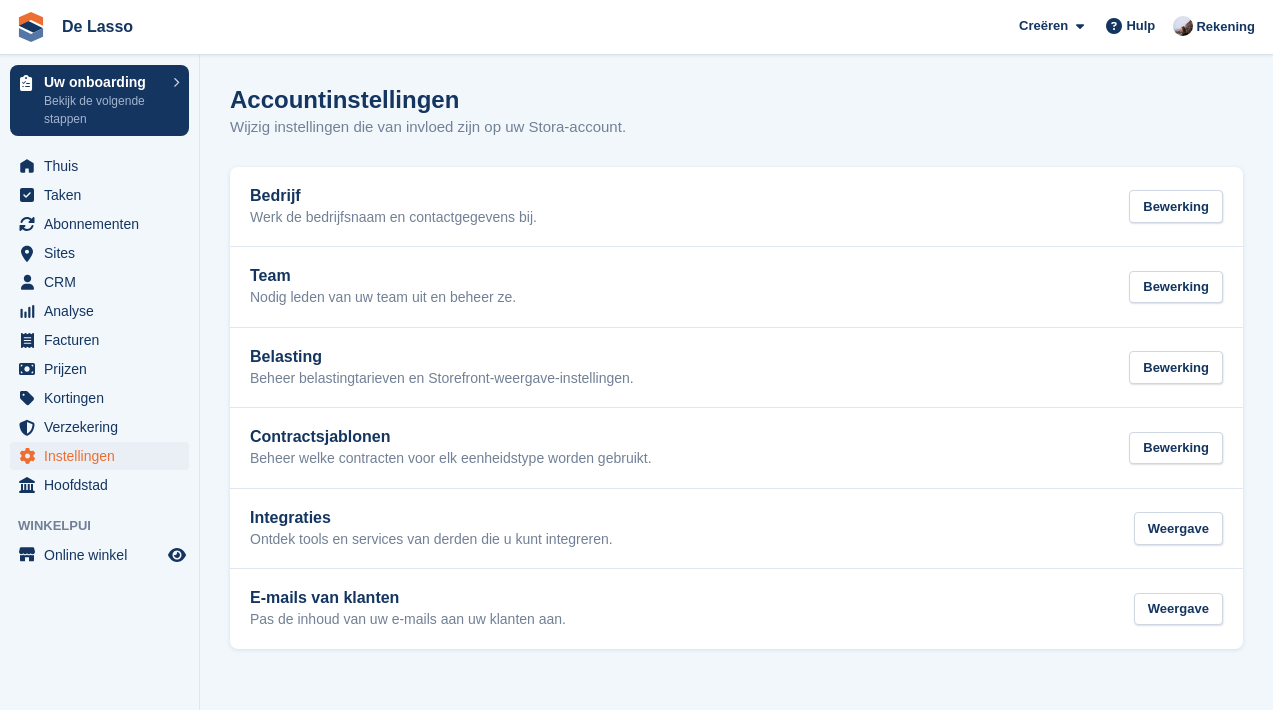 scroll, scrollTop: 0, scrollLeft: 0, axis: both 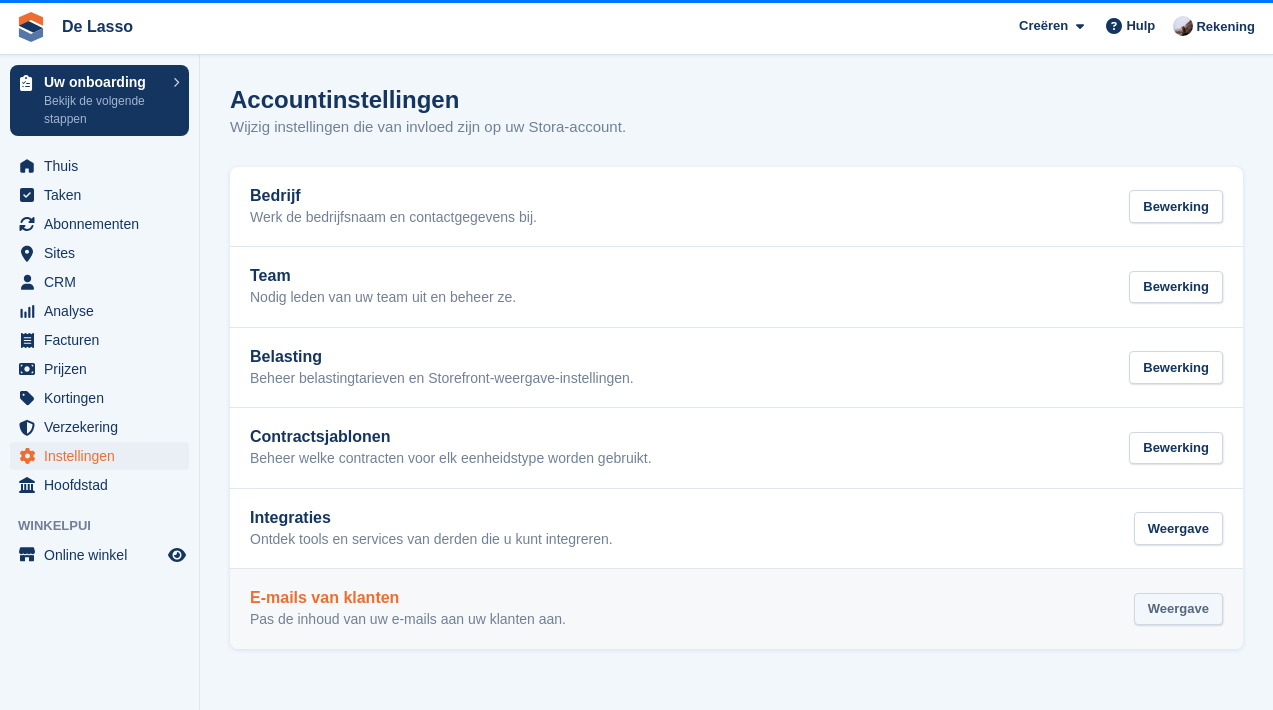 click on "Weergave" at bounding box center (1178, 609) 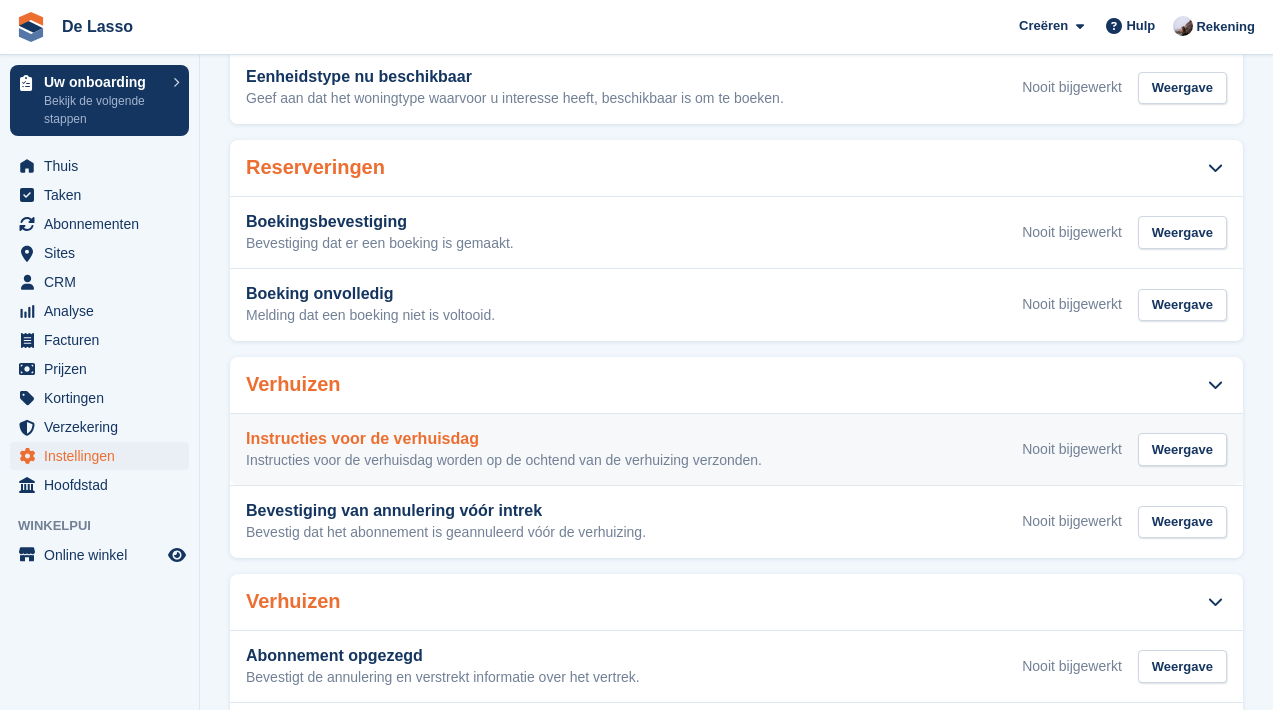scroll, scrollTop: 334, scrollLeft: 0, axis: vertical 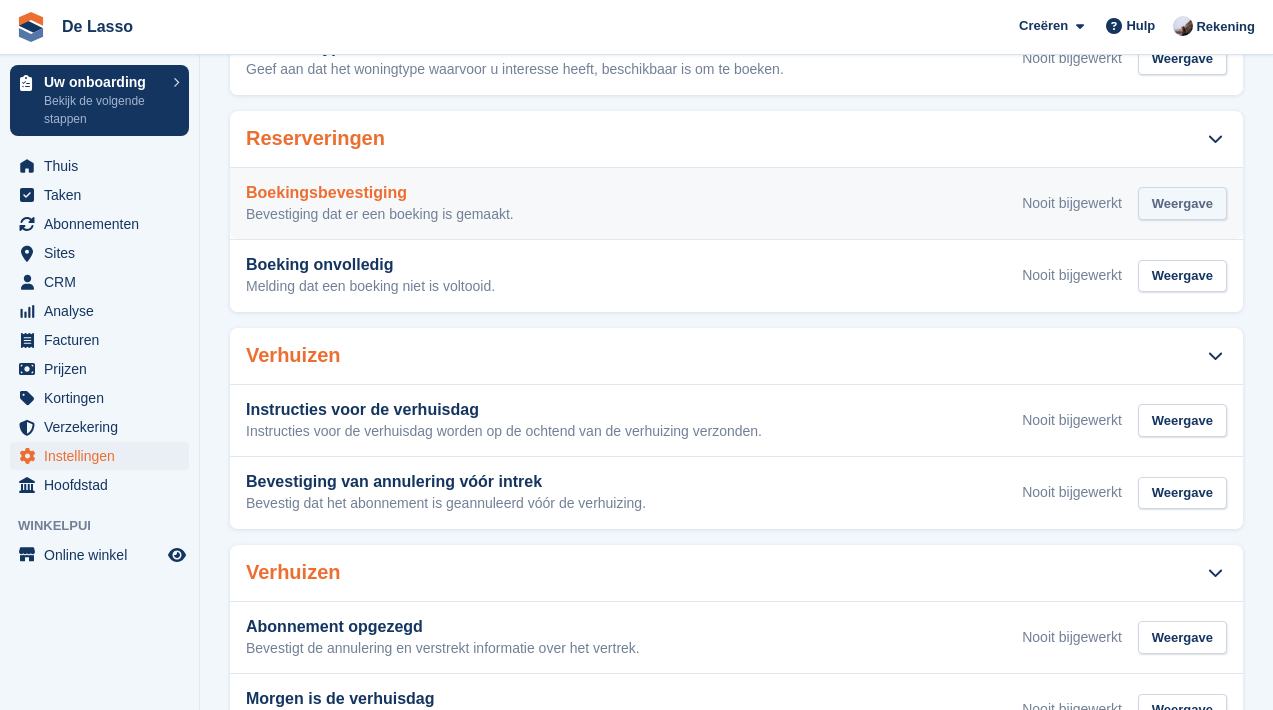 click on "Weergave" at bounding box center [1182, 203] 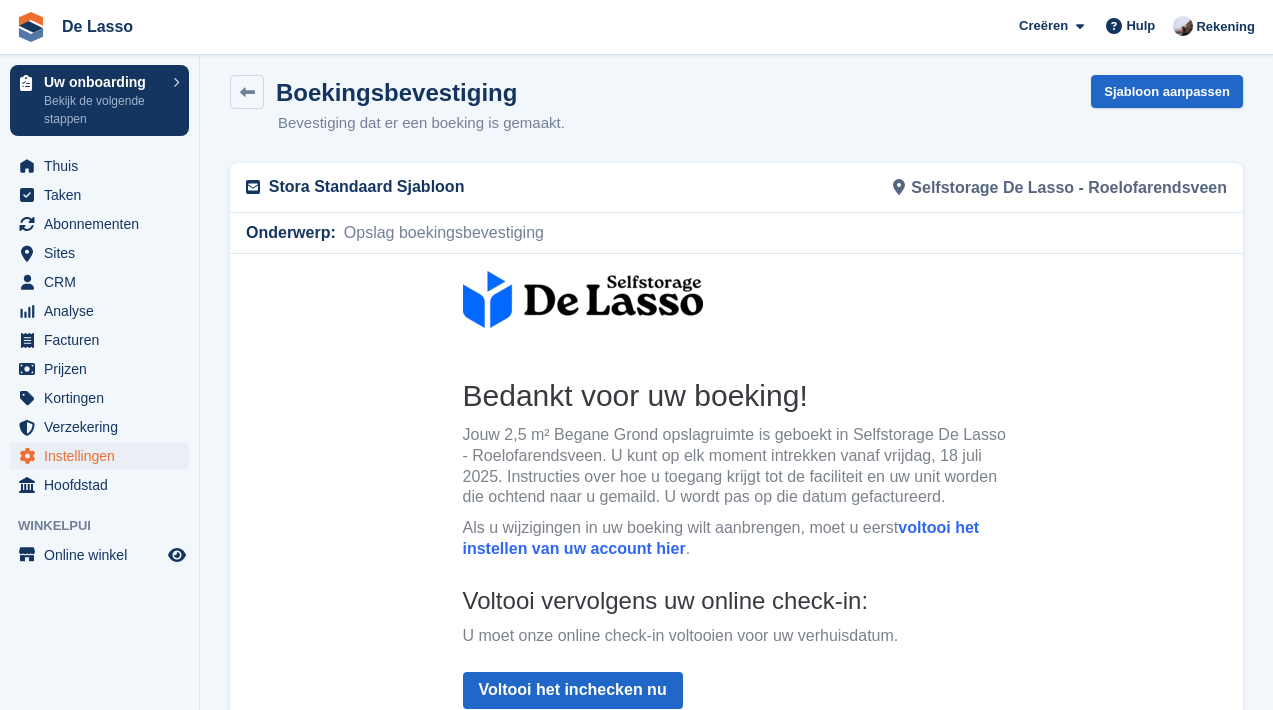 scroll, scrollTop: 101, scrollLeft: 0, axis: vertical 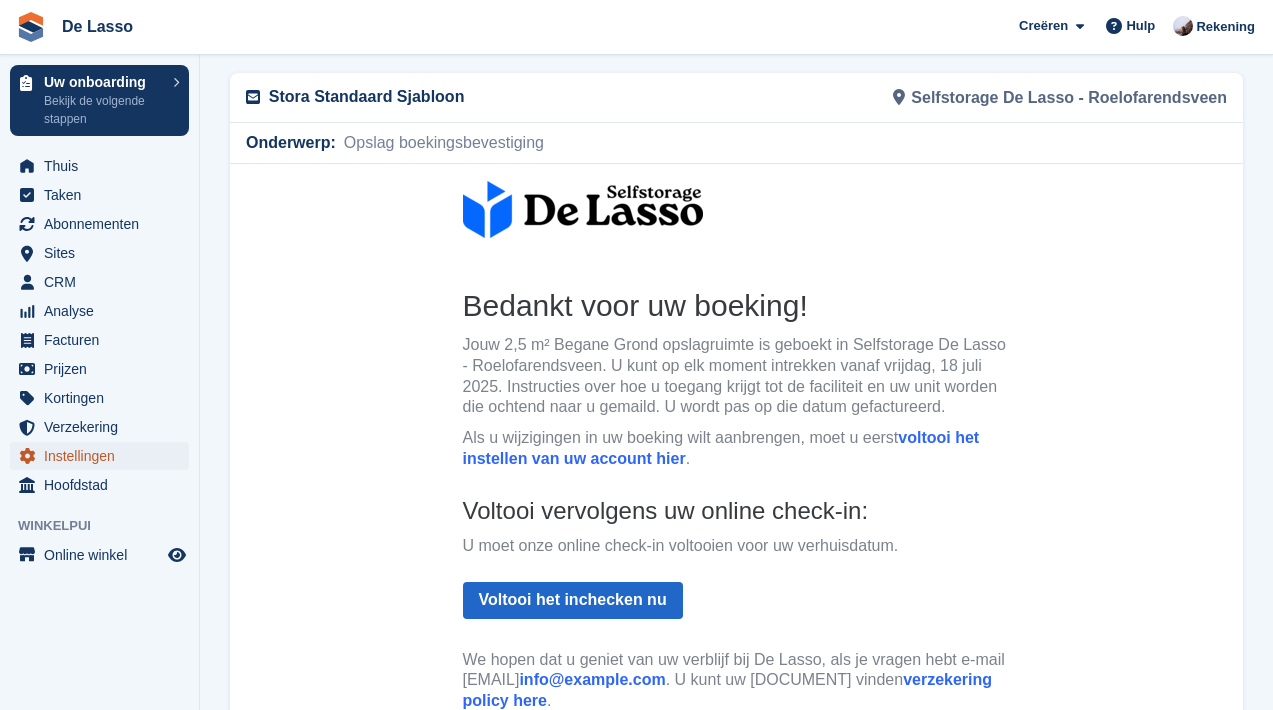 click on "Instellingen" at bounding box center (104, 456) 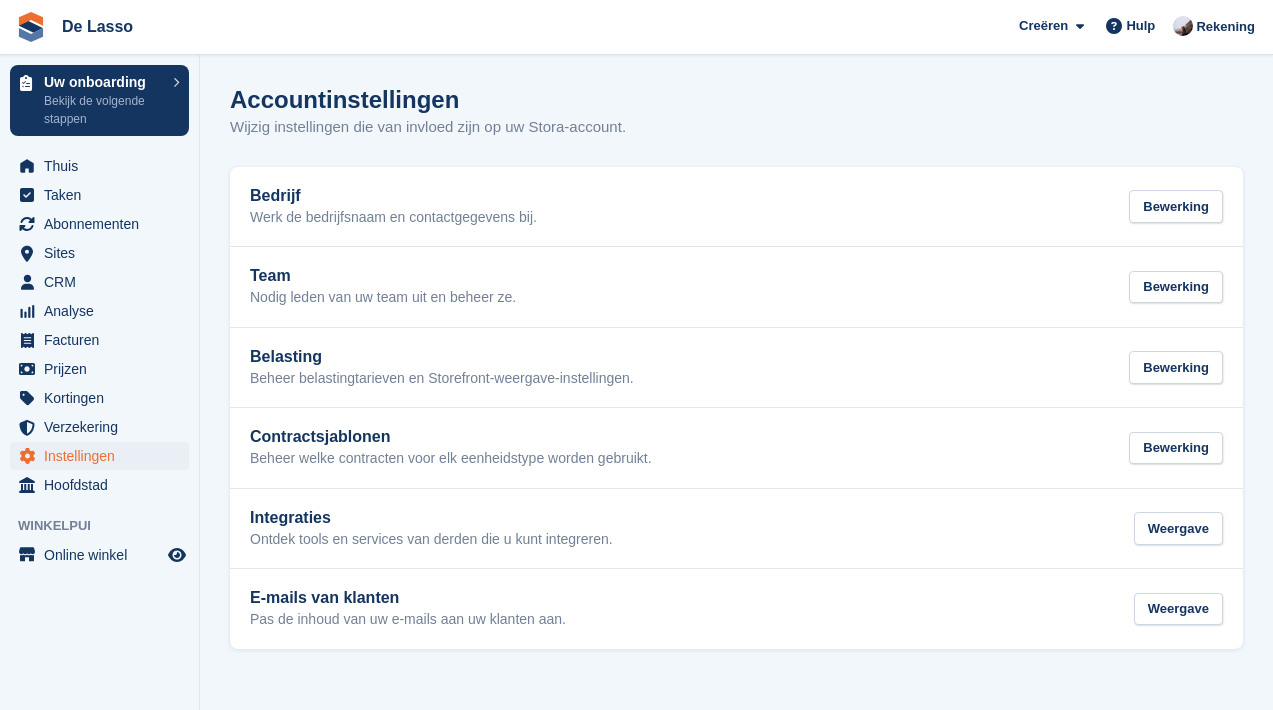 scroll, scrollTop: 0, scrollLeft: 0, axis: both 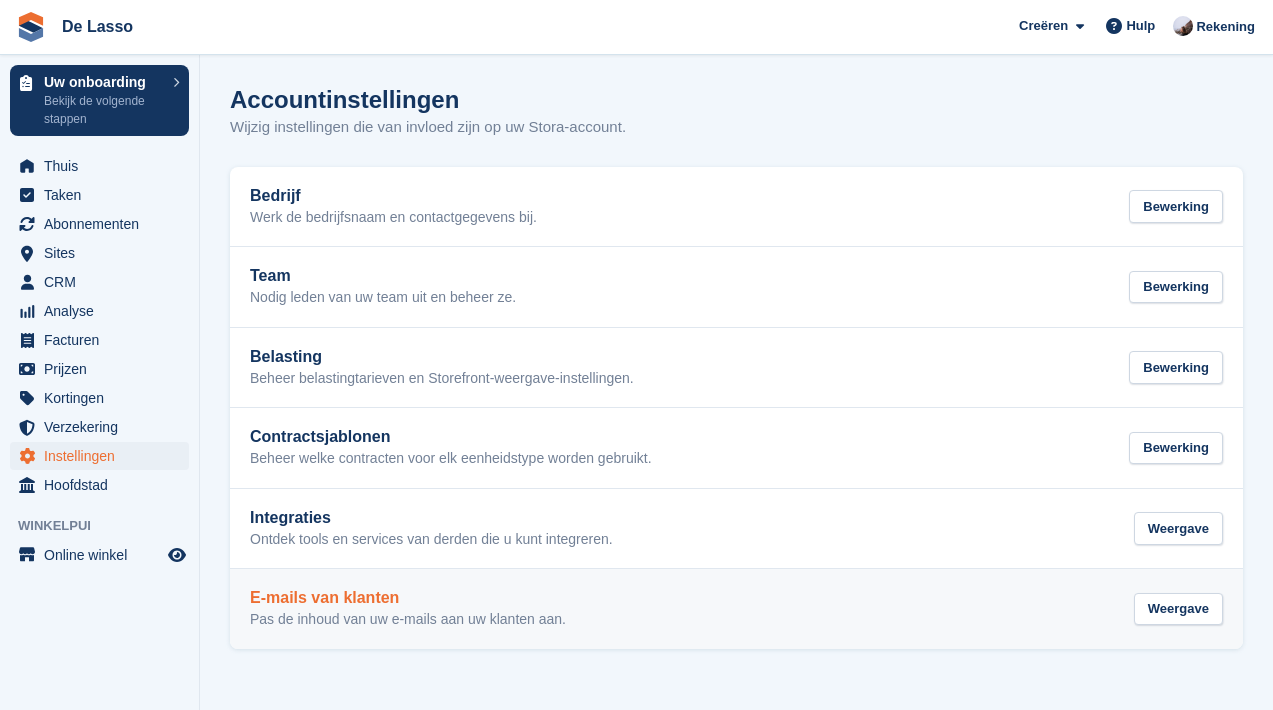 click on "E-mails van klanten
Pas de inhoud van uw e-mails aan uw klanten aan.
Weergave" at bounding box center [736, 609] 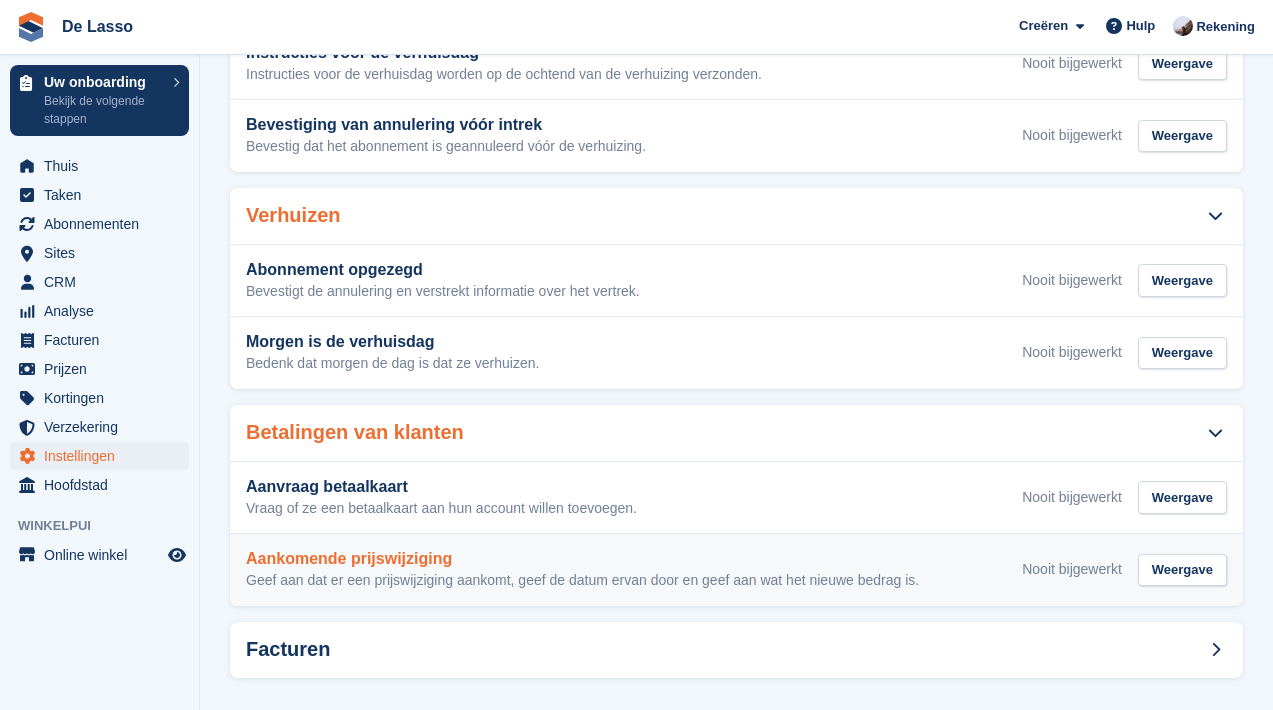 scroll, scrollTop: 705, scrollLeft: 0, axis: vertical 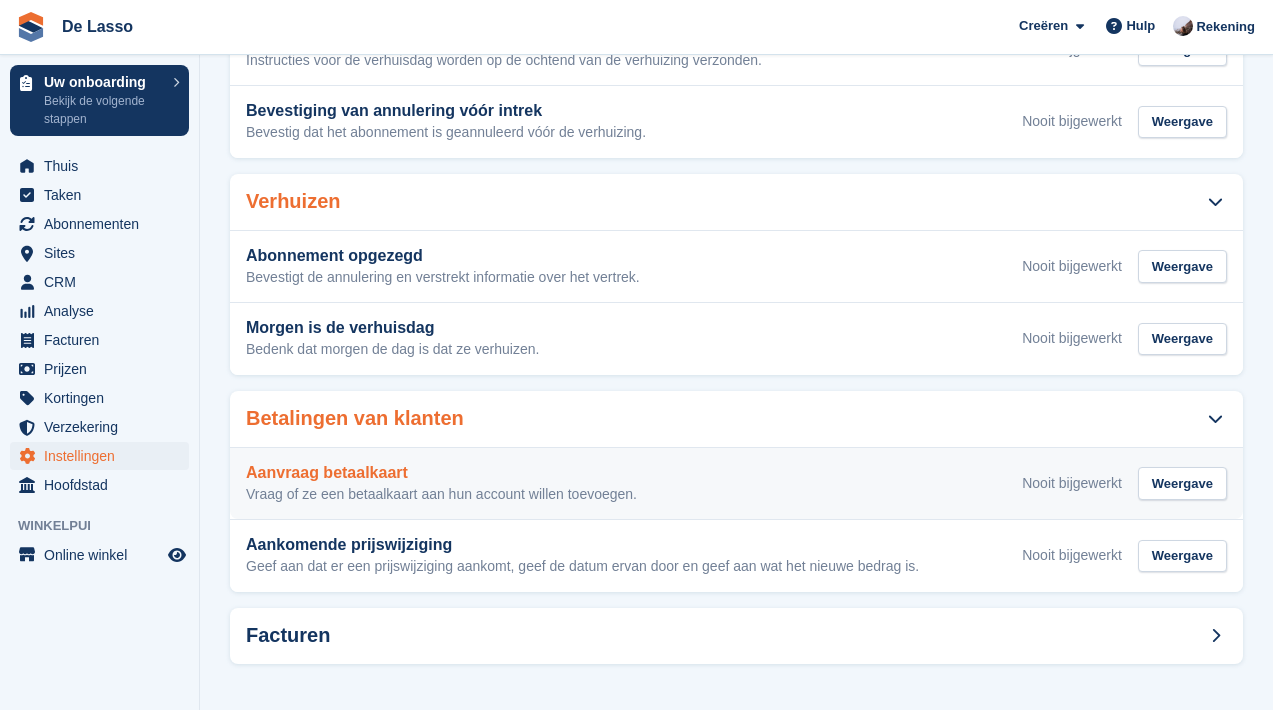 click on "Aanvraag betaalkaart
Vraag of ze een betaalkaart aan hun account willen toevoegen.
Nooit bijgewerkt
Weergave" at bounding box center (736, 484) 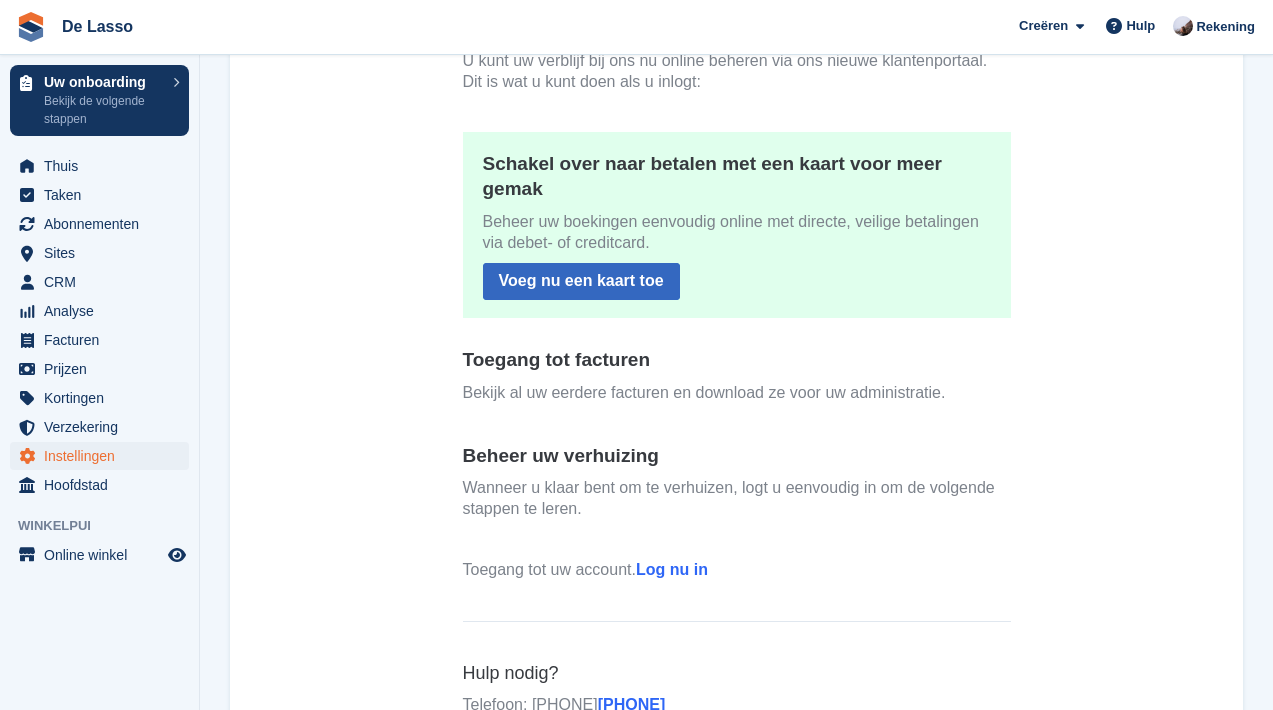 scroll, scrollTop: 75, scrollLeft: 0, axis: vertical 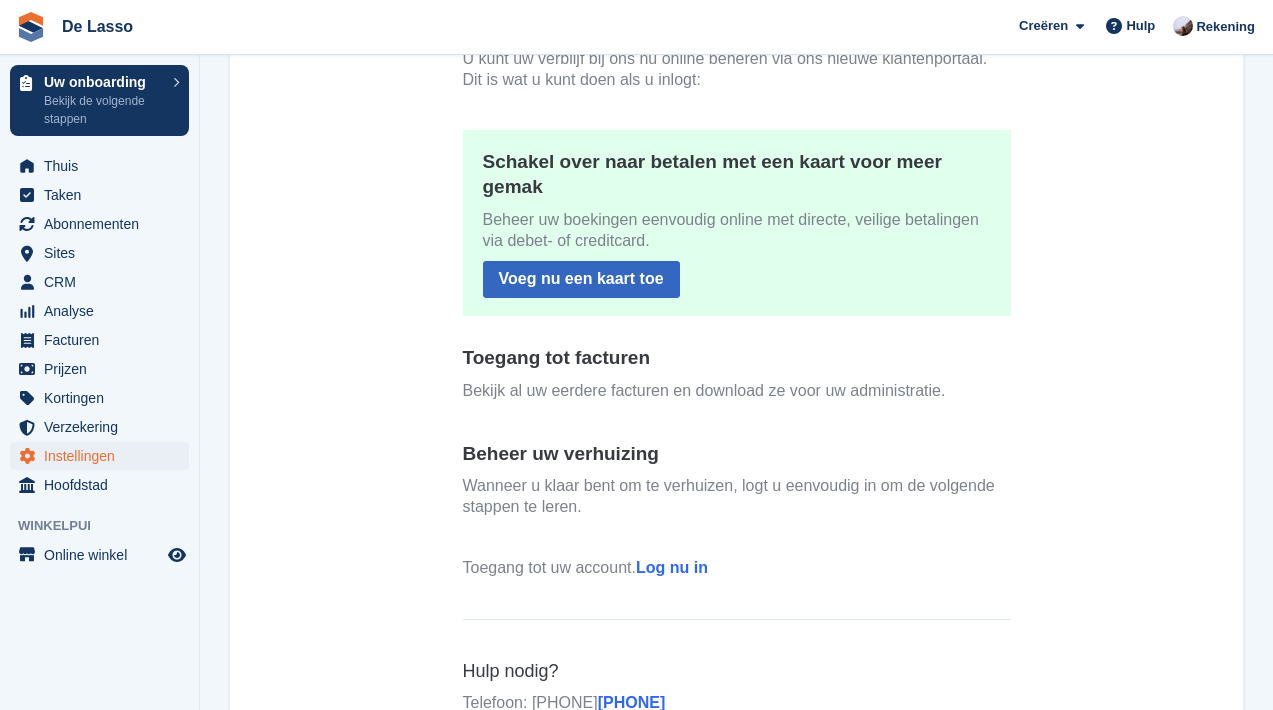 click on "Log nu in" at bounding box center (672, 567) 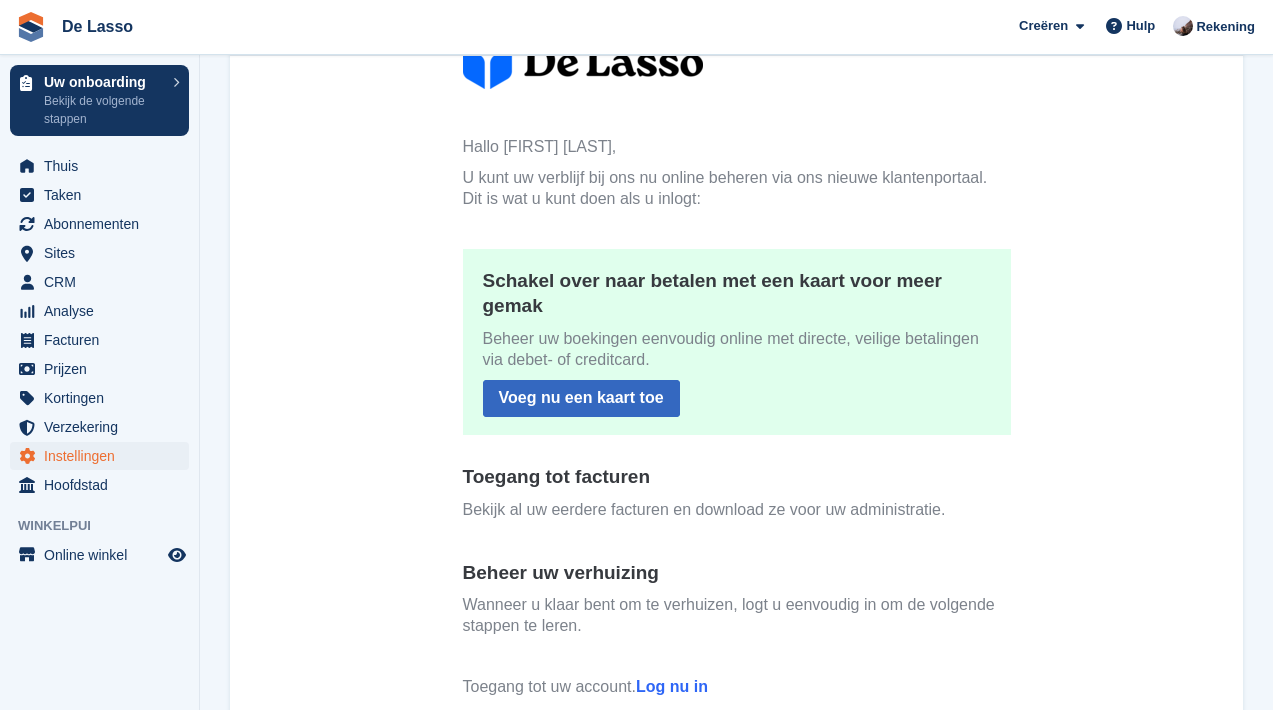 scroll, scrollTop: 75, scrollLeft: 0, axis: vertical 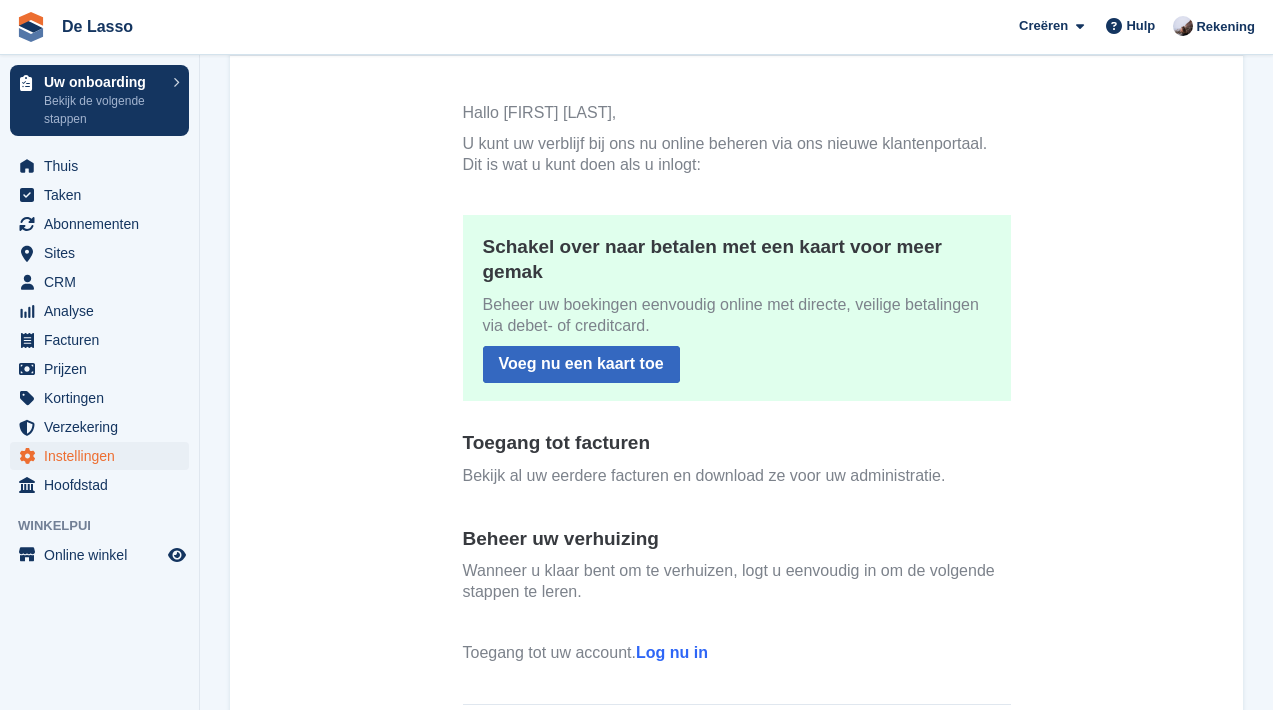 click on "Voeg nu een kaart toe" at bounding box center (581, 363) 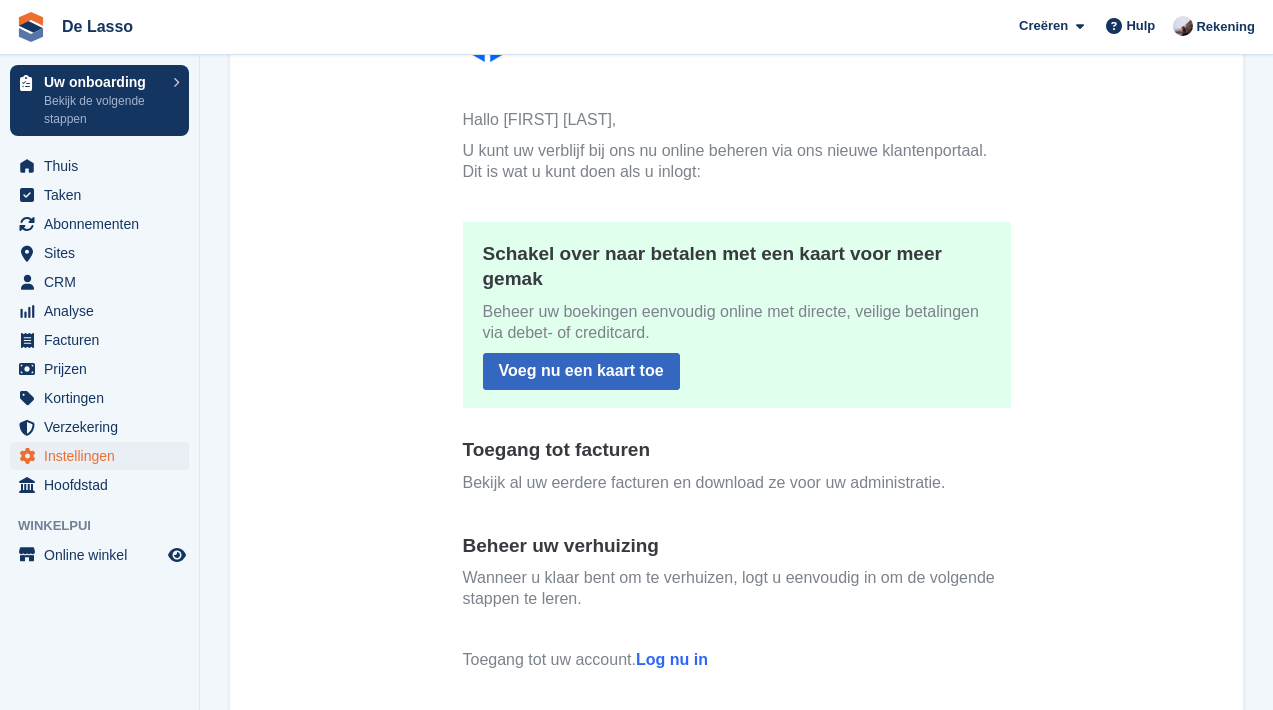 scroll, scrollTop: 341, scrollLeft: 0, axis: vertical 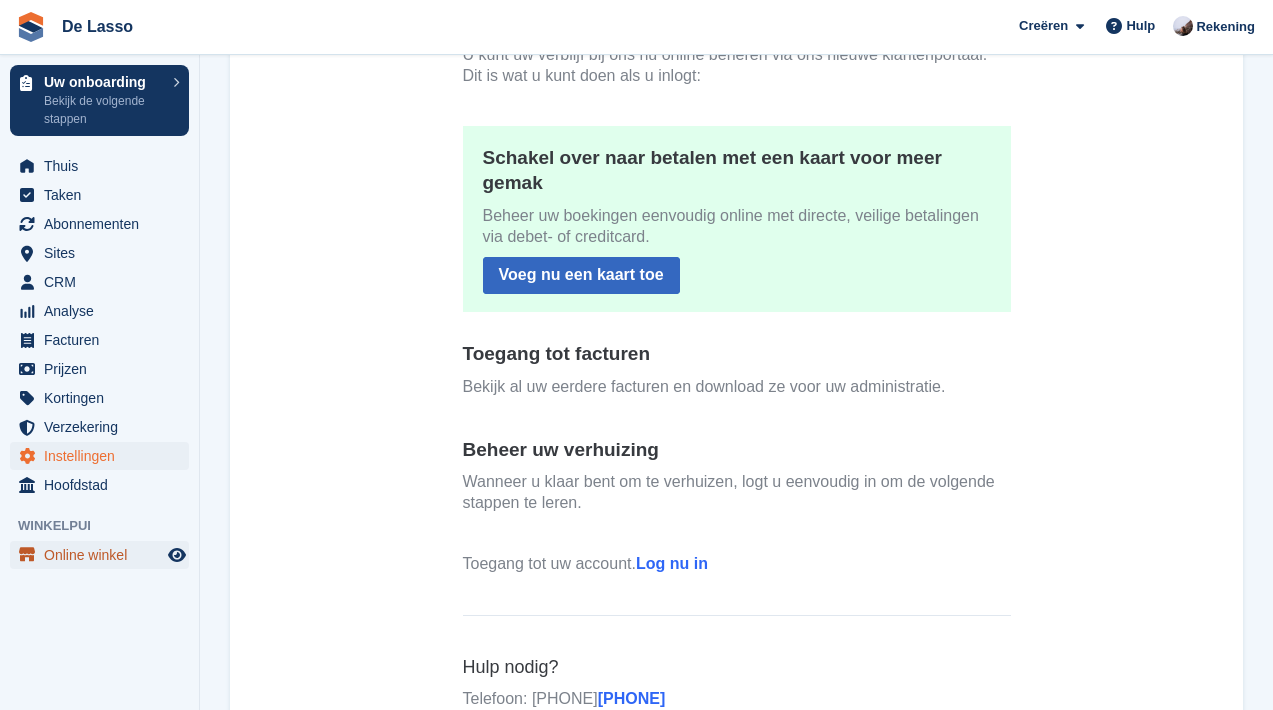 click on "Online winkel" at bounding box center (104, 555) 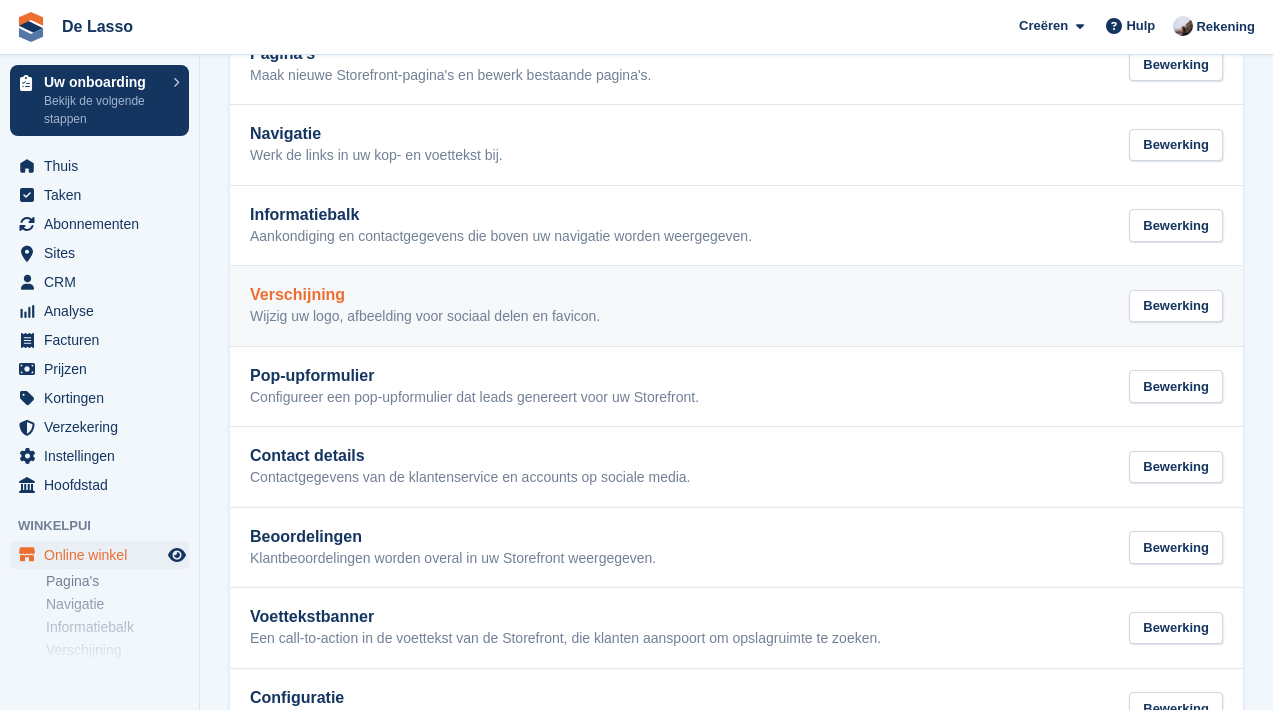 scroll, scrollTop: 0, scrollLeft: 0, axis: both 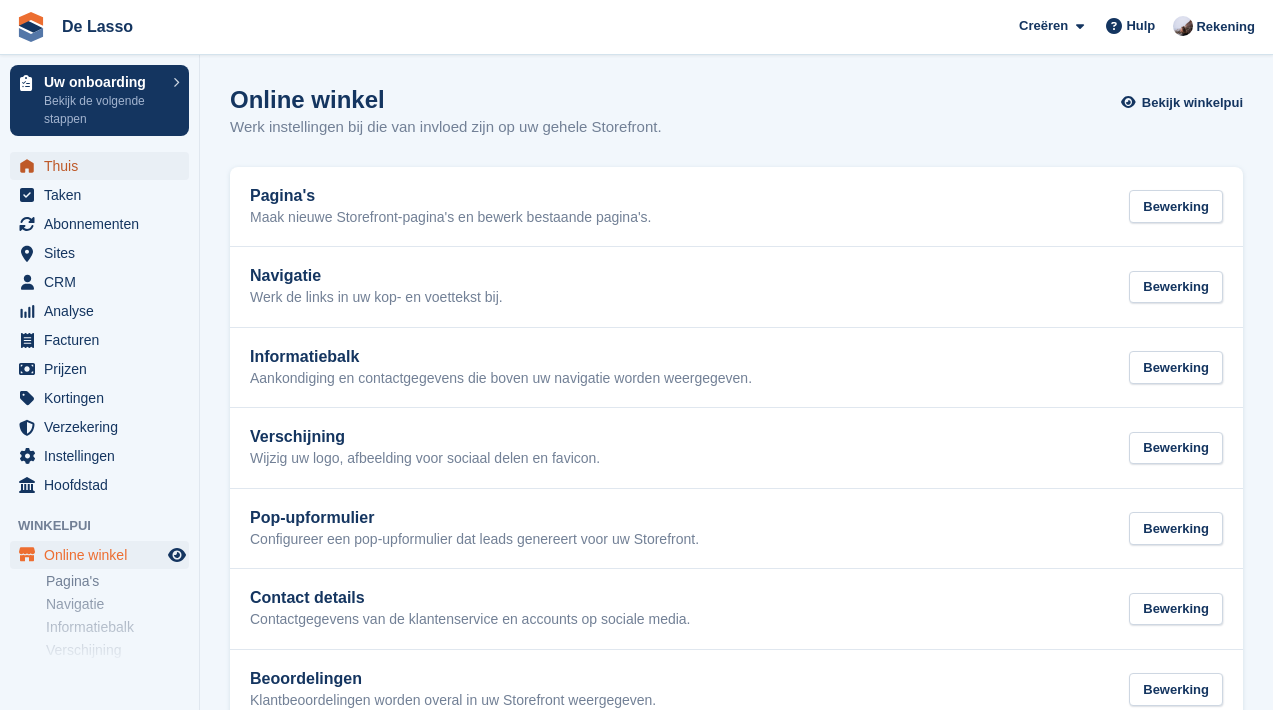 click on "Thuis" at bounding box center (104, 166) 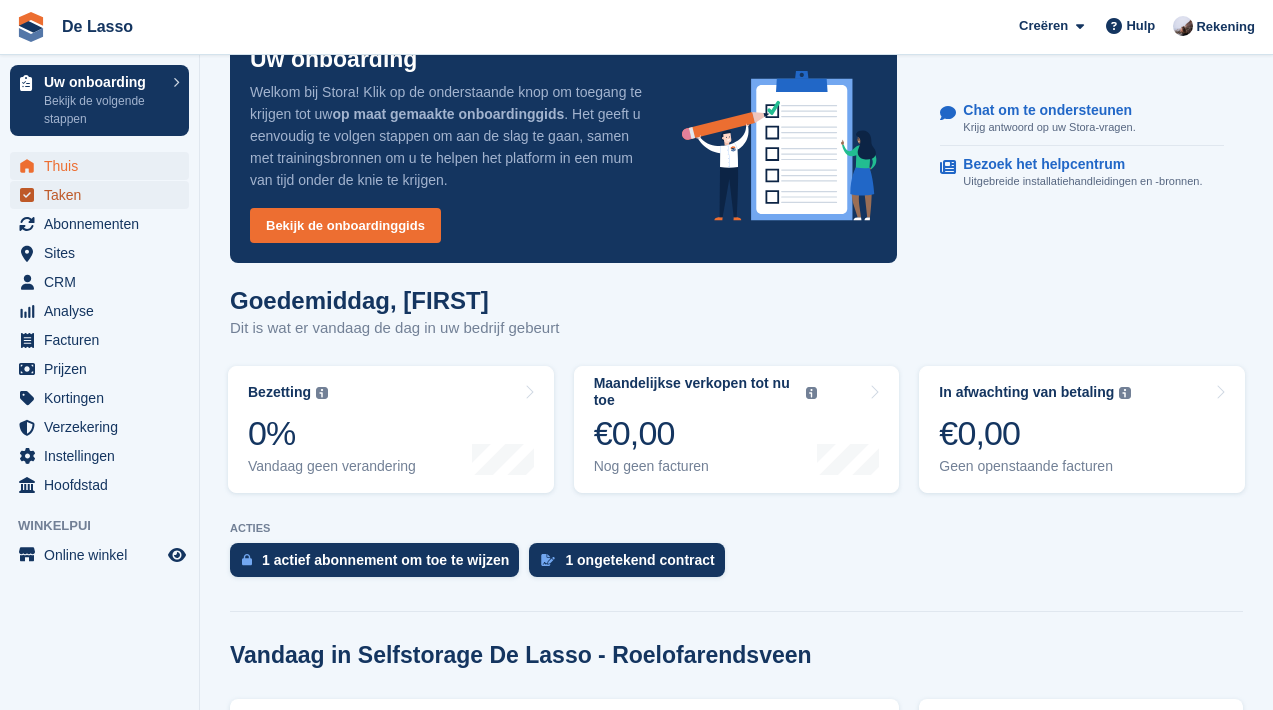 click on "Taken" at bounding box center [104, 195] 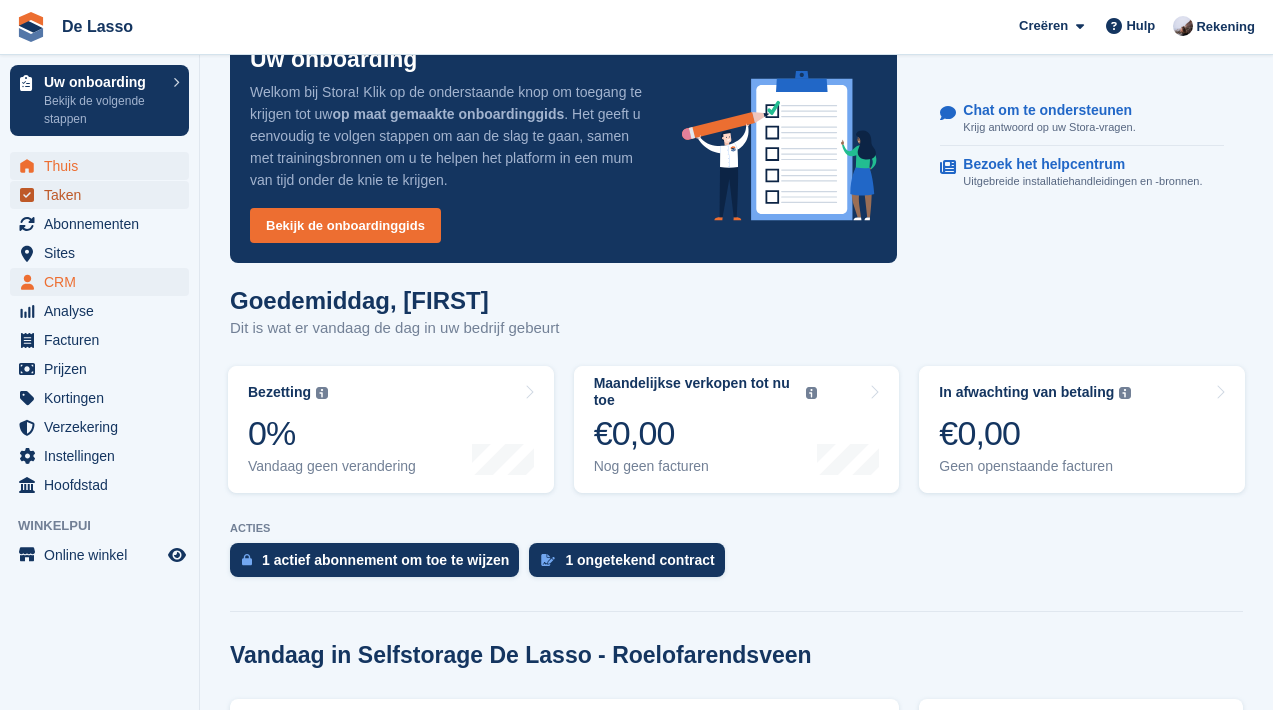 scroll, scrollTop: 58, scrollLeft: 0, axis: vertical 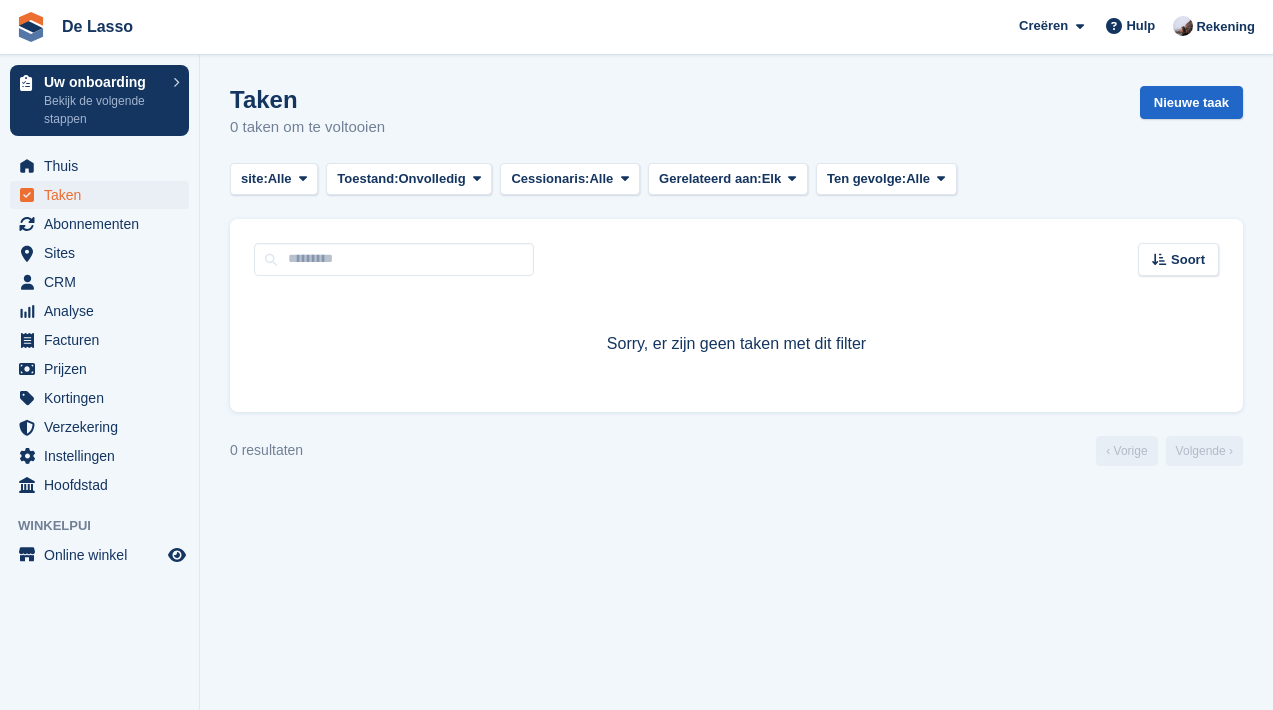 click on "Sites" at bounding box center [104, 253] 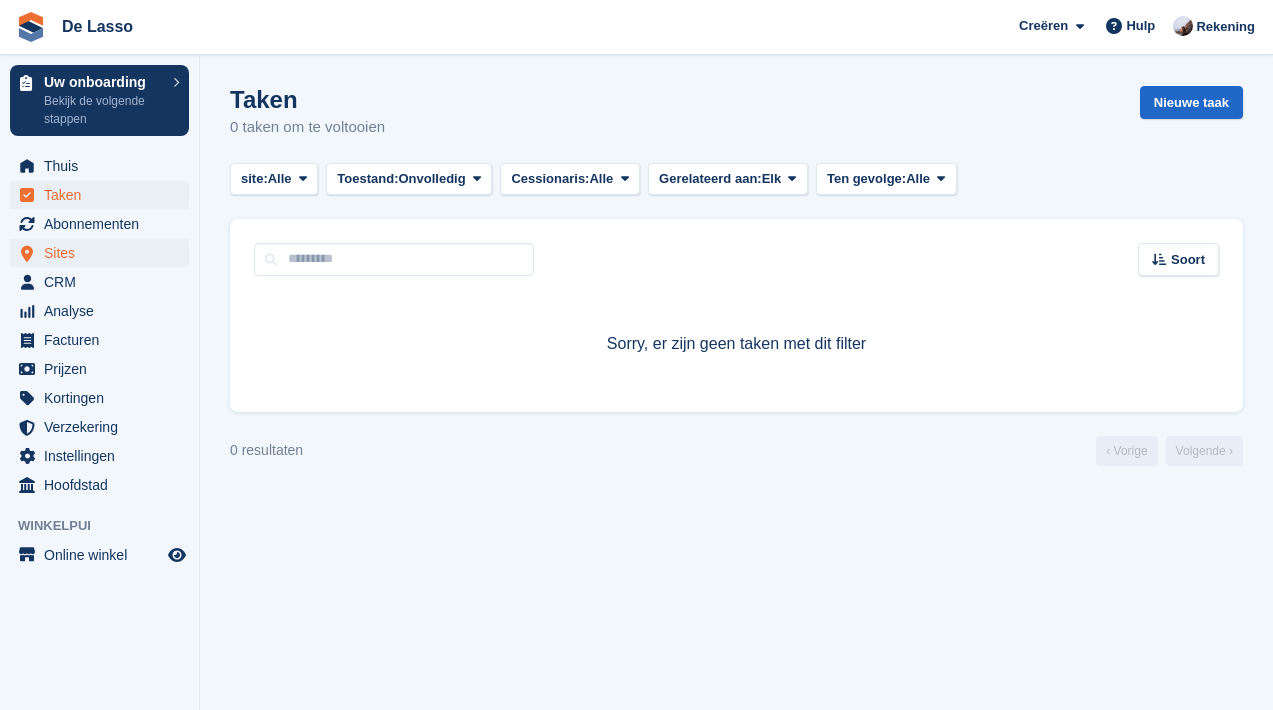 scroll, scrollTop: 0, scrollLeft: 0, axis: both 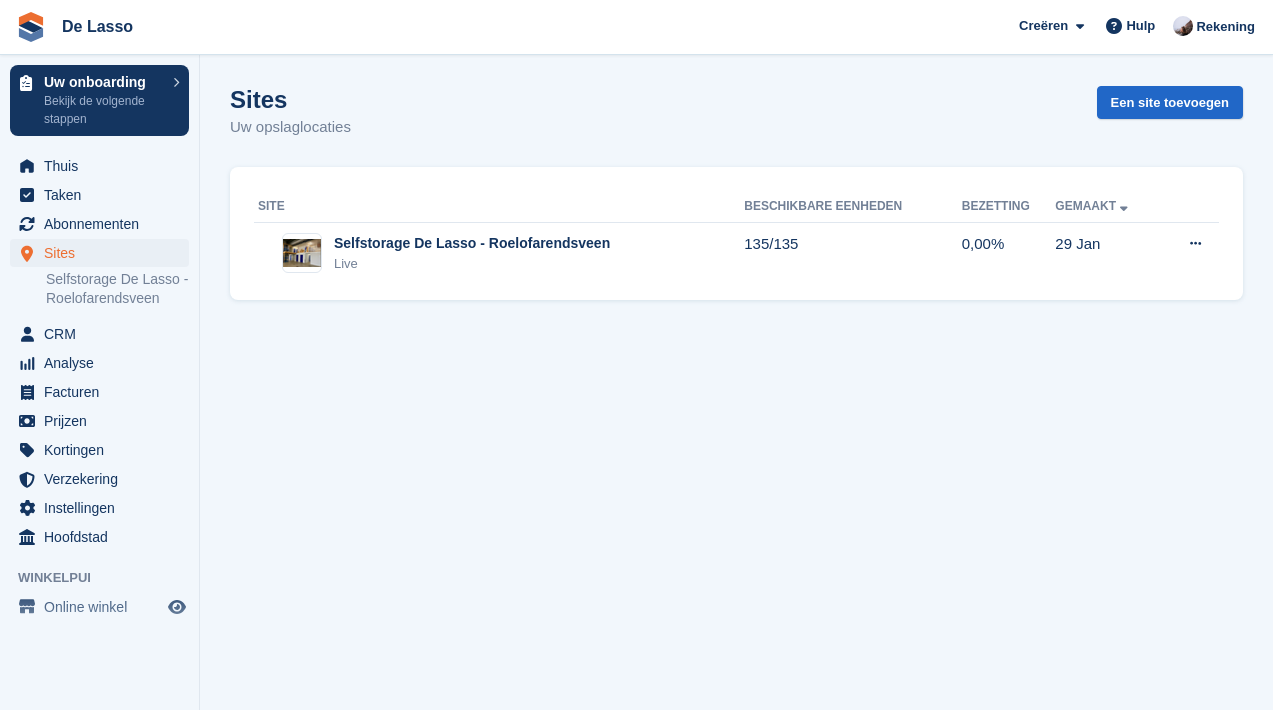 click on "Selfstorage De Lasso - Roelofarendsveen" at bounding box center [117, 289] 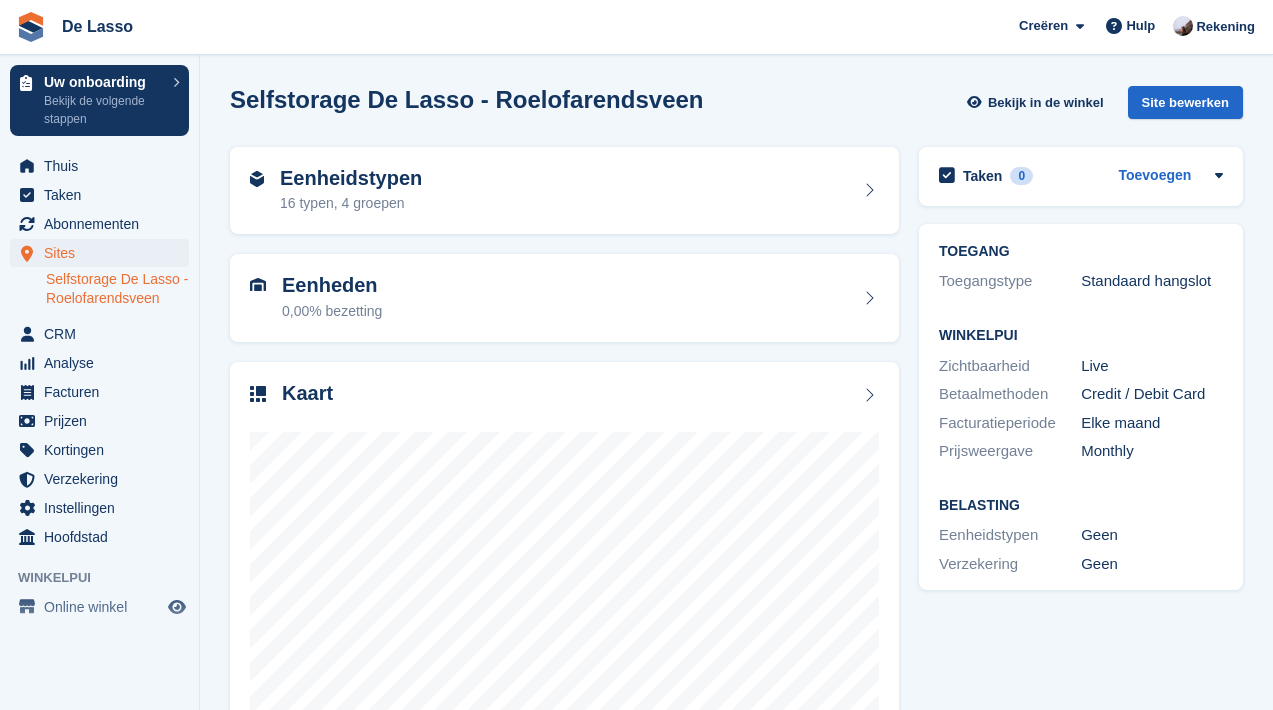scroll, scrollTop: 0, scrollLeft: 0, axis: both 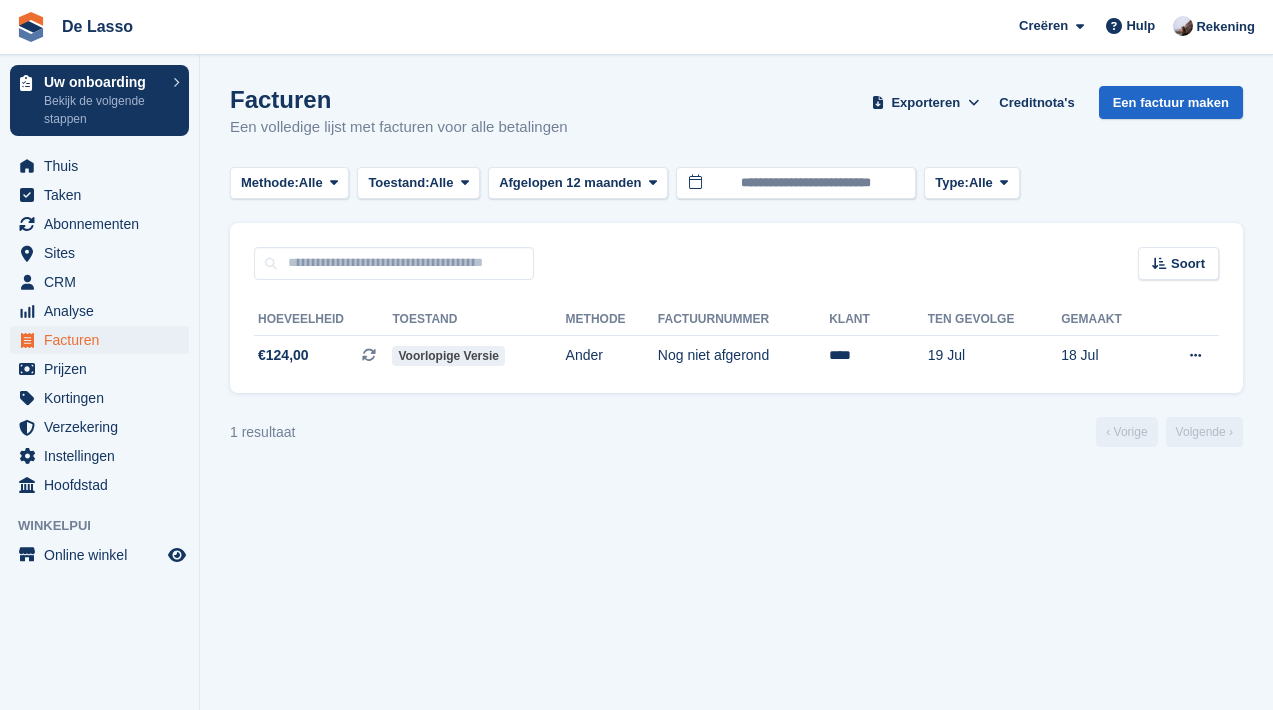 drag, startPoint x: 504, startPoint y: 573, endPoint x: 521, endPoint y: 562, distance: 20.248457 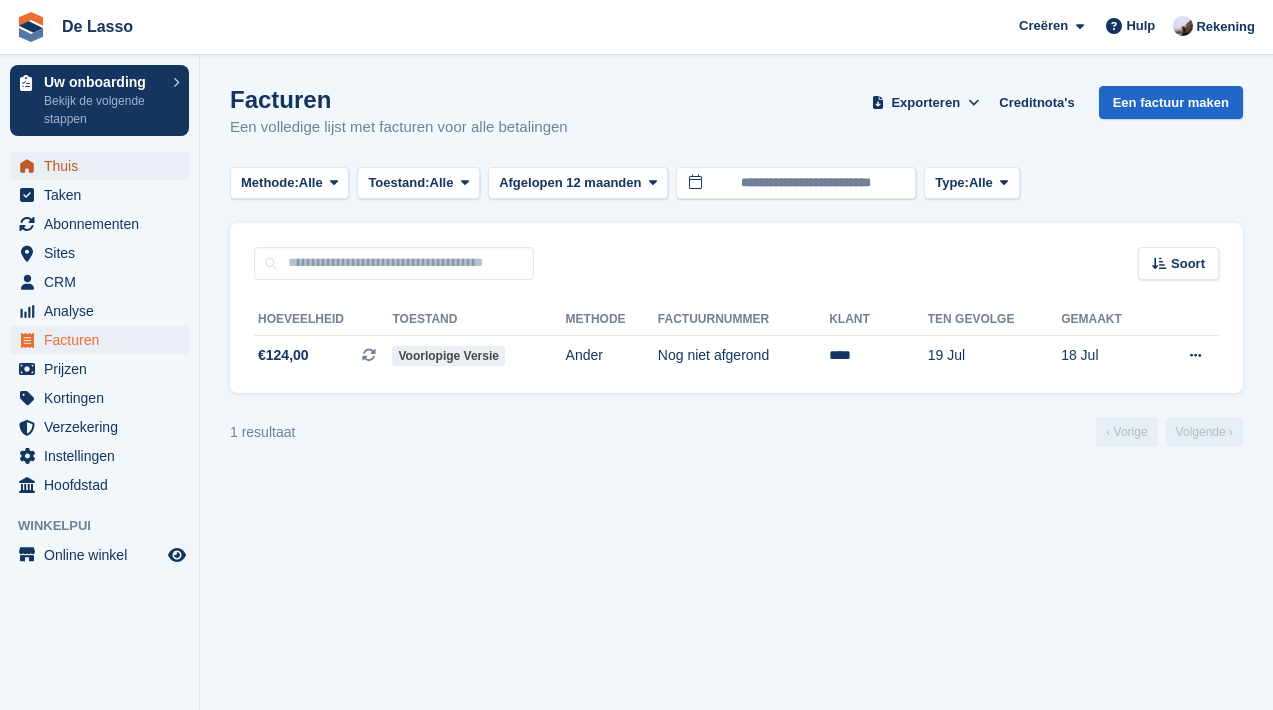 click on "Thuis" at bounding box center (104, 166) 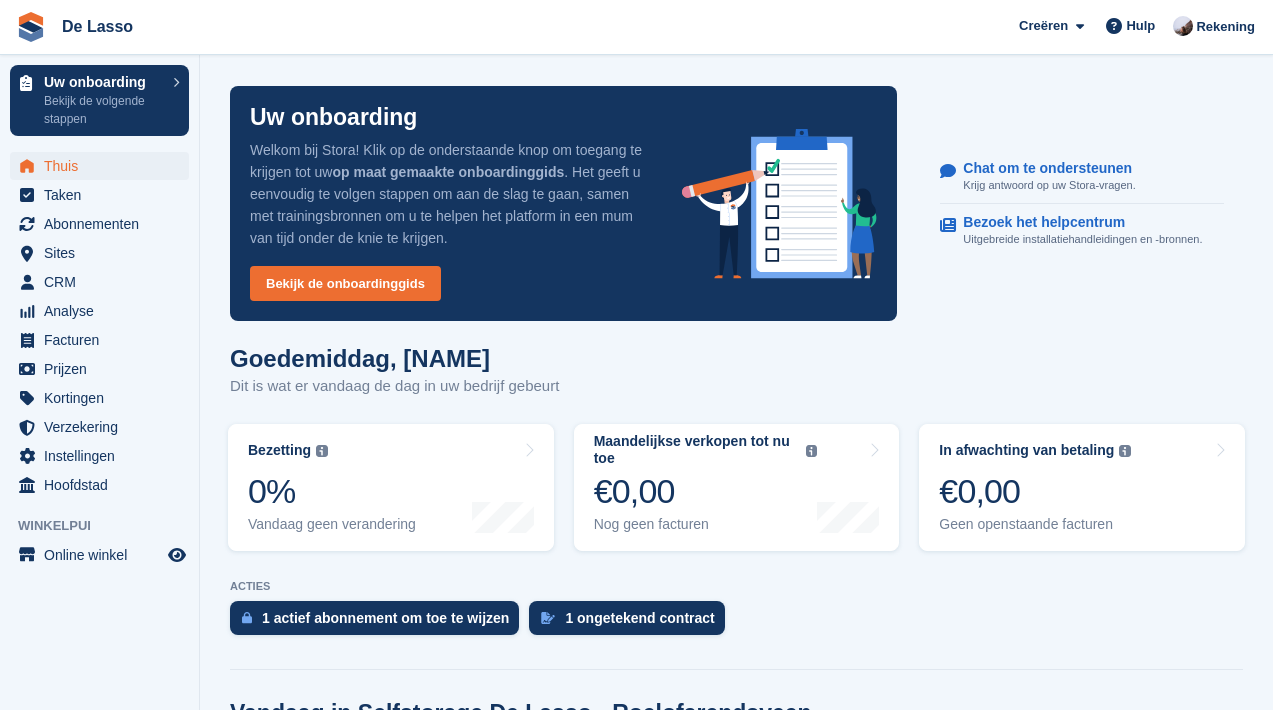 scroll, scrollTop: 0, scrollLeft: 0, axis: both 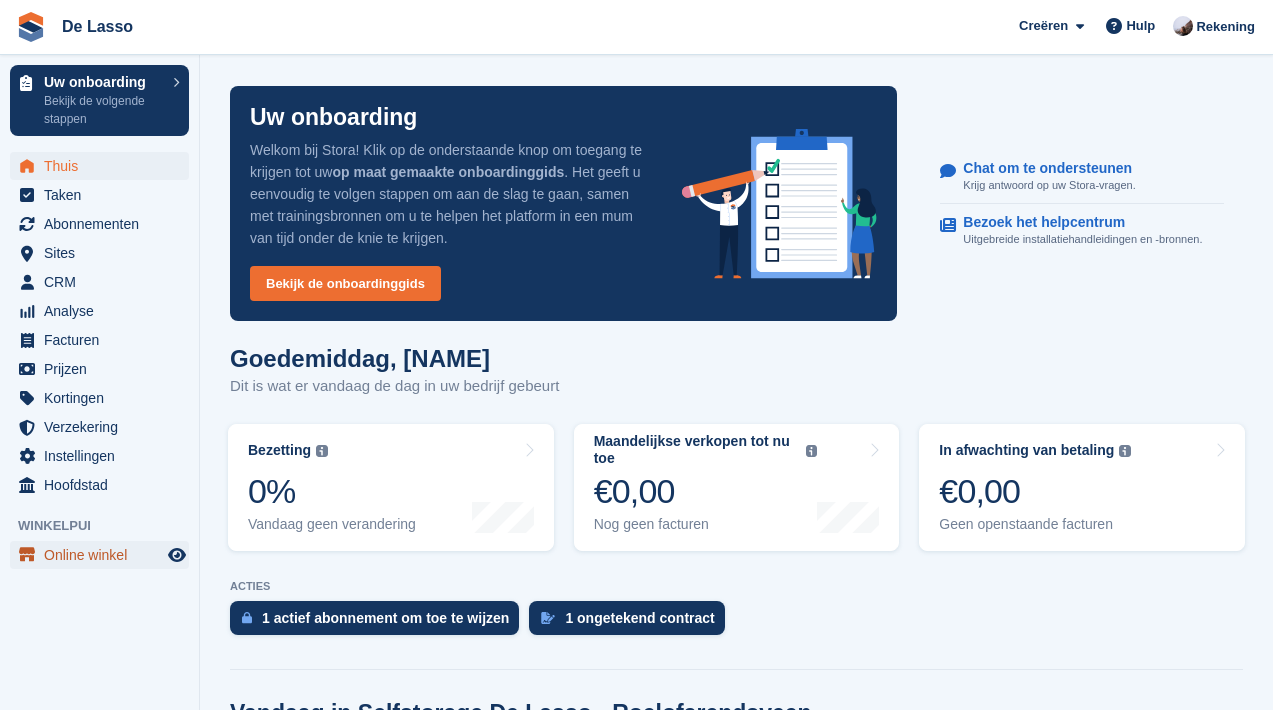 click on "Online winkel" at bounding box center (104, 555) 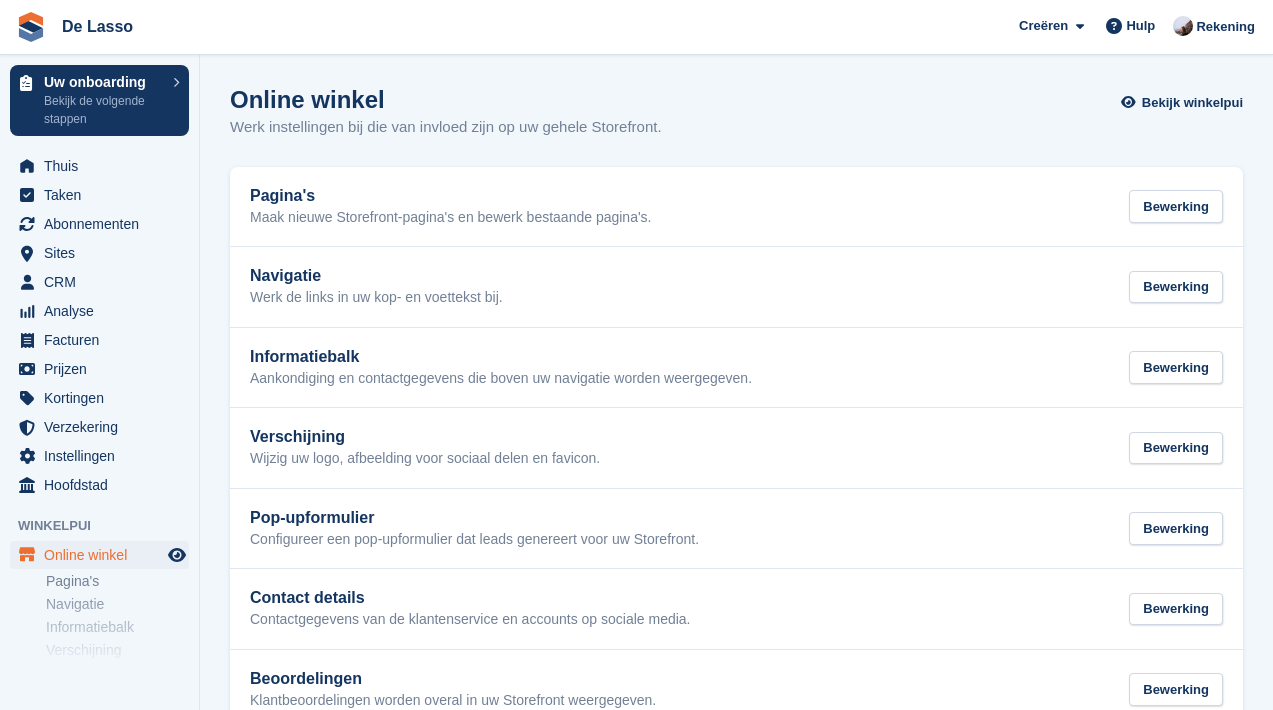 scroll, scrollTop: 0, scrollLeft: 0, axis: both 